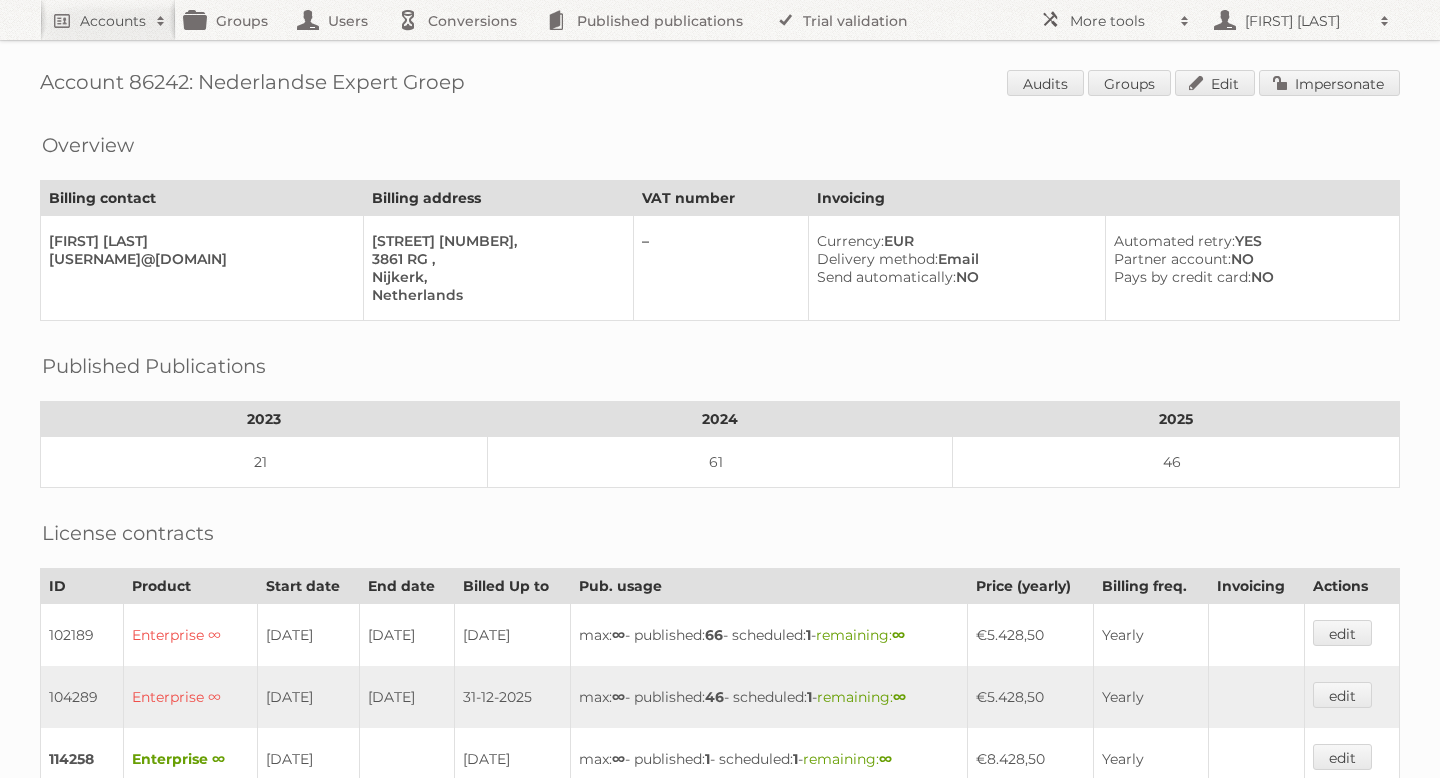 scroll, scrollTop: 0, scrollLeft: 0, axis: both 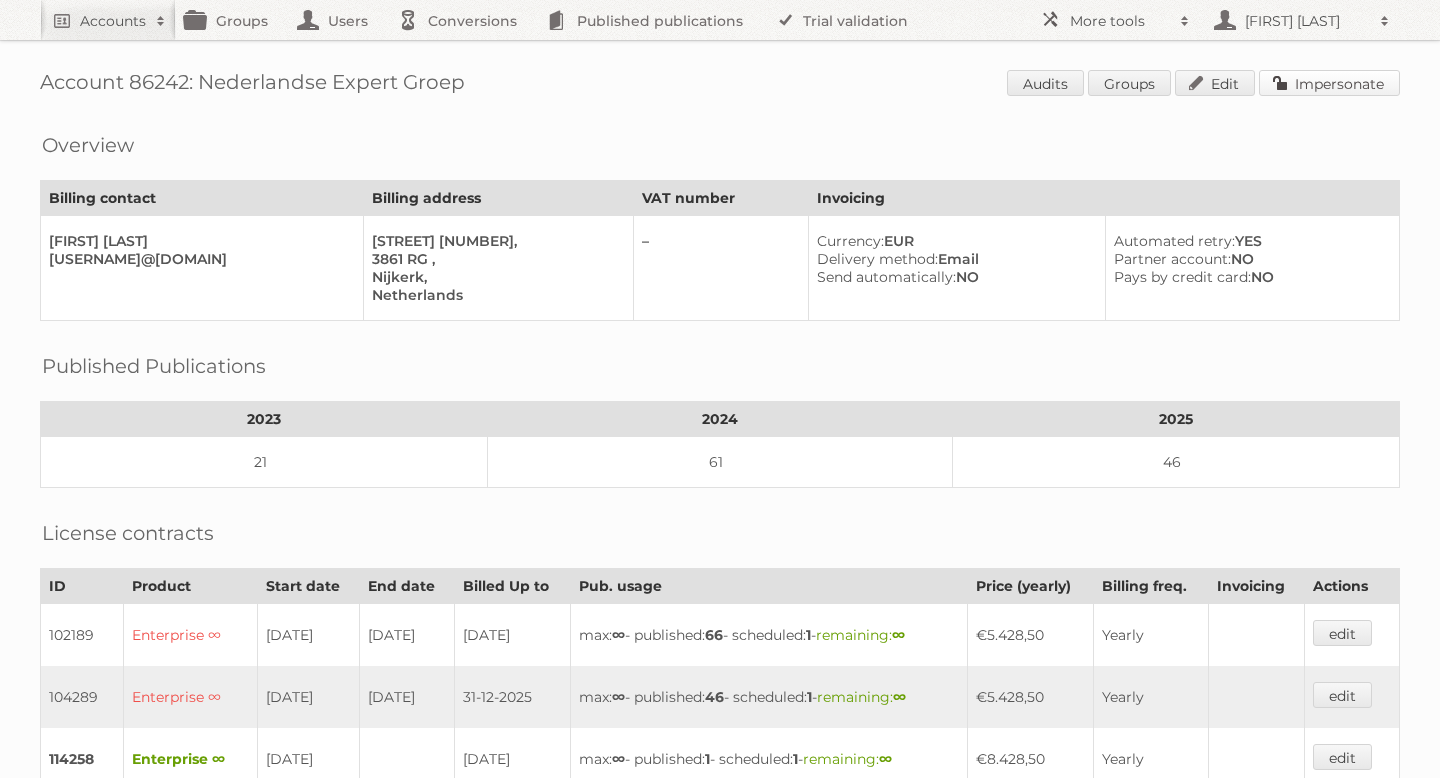 click on "Impersonate" at bounding box center (1329, 83) 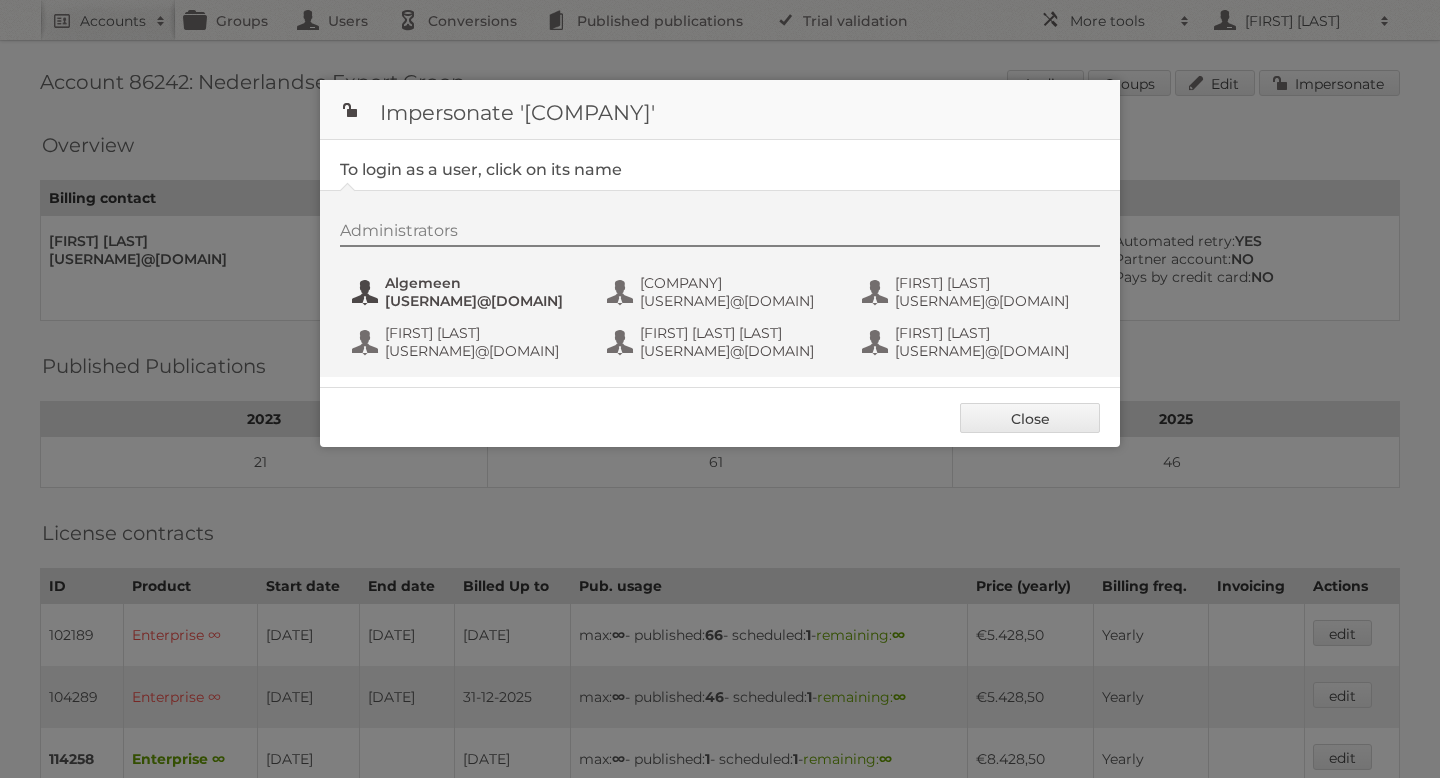 click on "marketing@expert.nl" at bounding box center [482, 301] 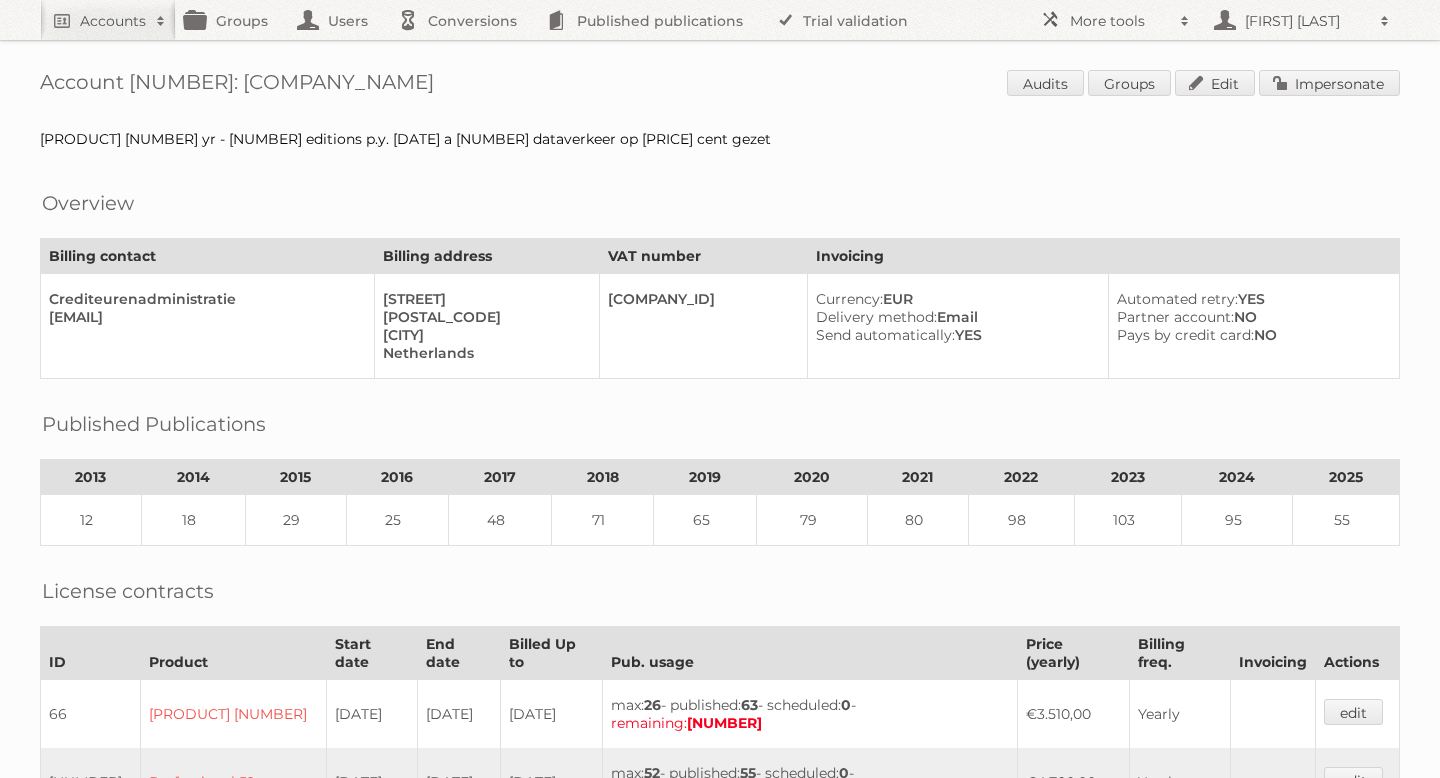 scroll, scrollTop: 0, scrollLeft: 0, axis: both 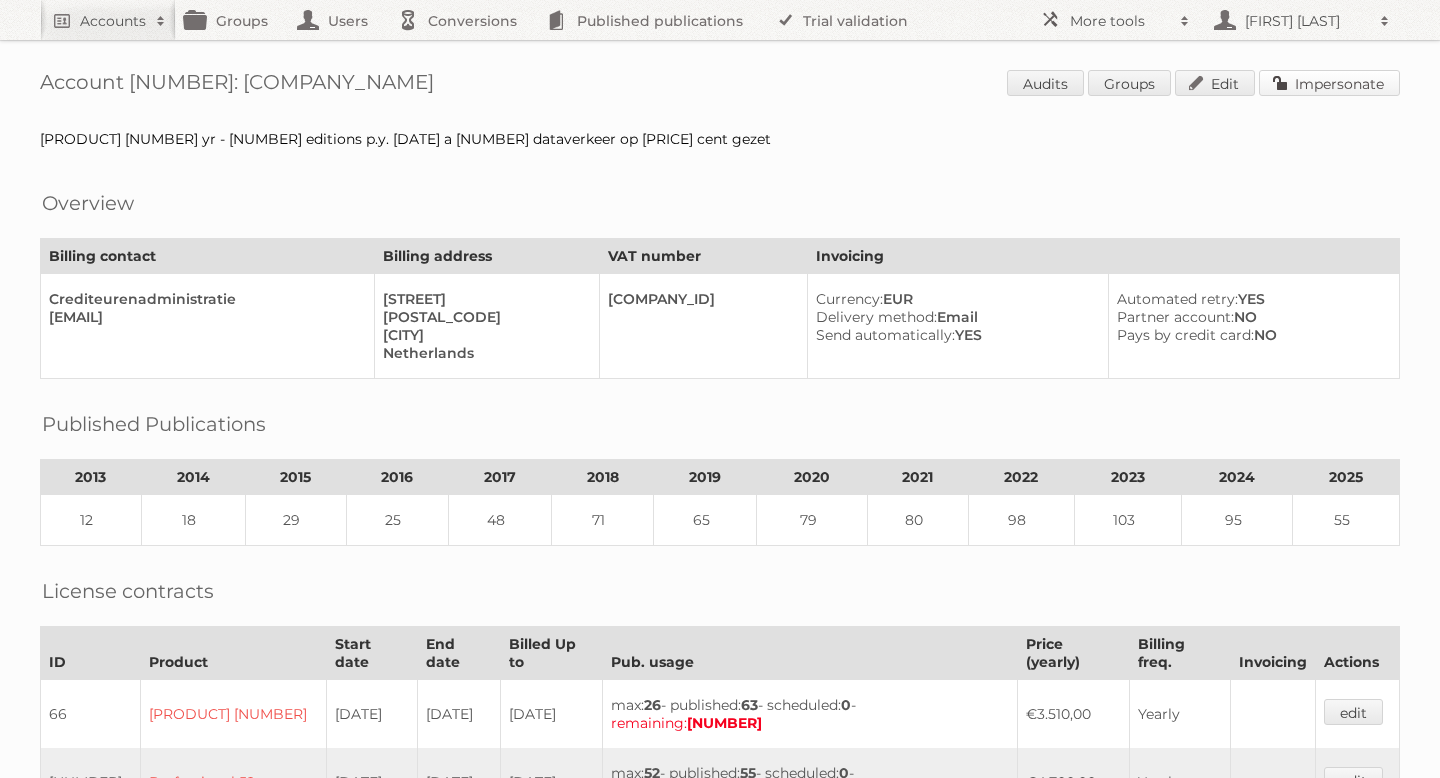 click on "Impersonate" at bounding box center [1329, 83] 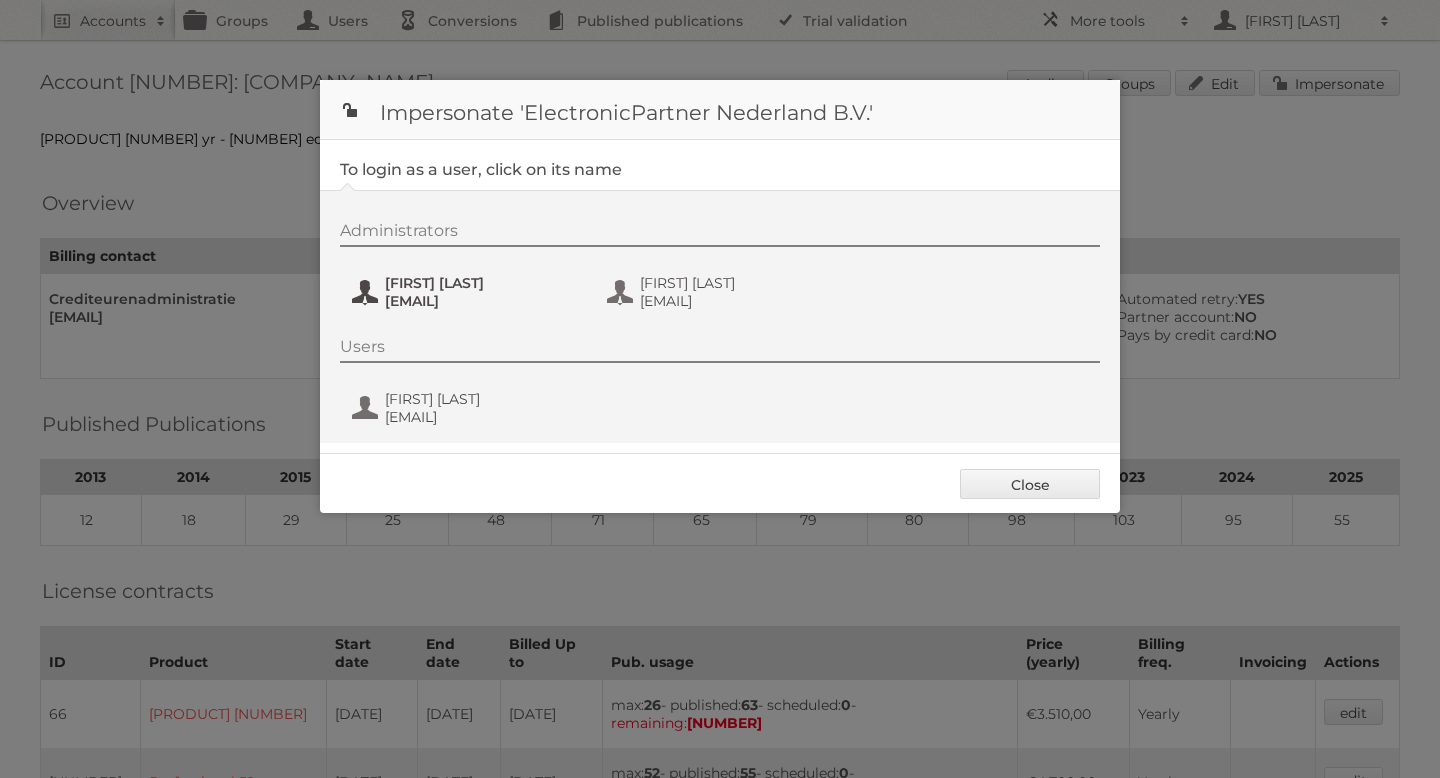 click on "[FIRST] [LAST]" at bounding box center [482, 283] 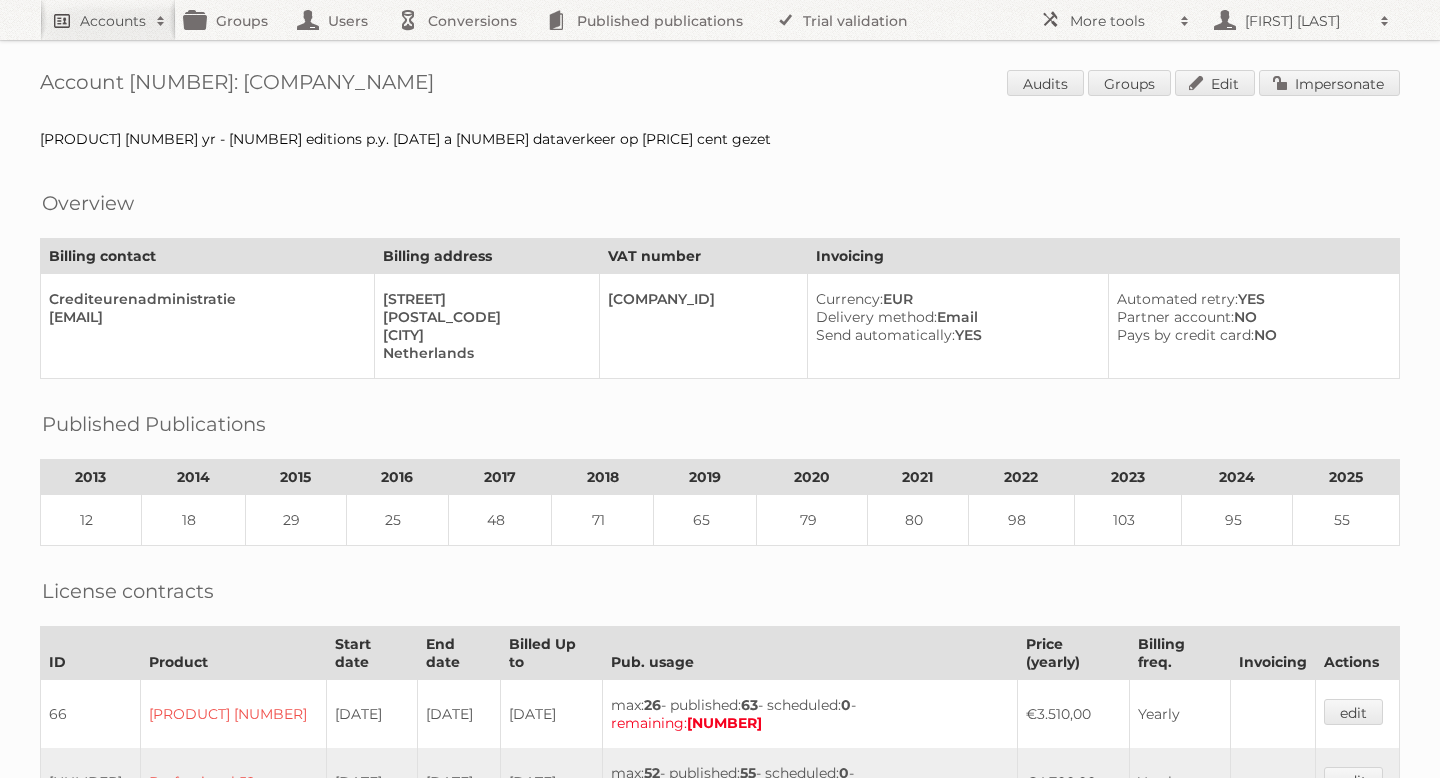 click on "Accounts" at bounding box center (108, 20) 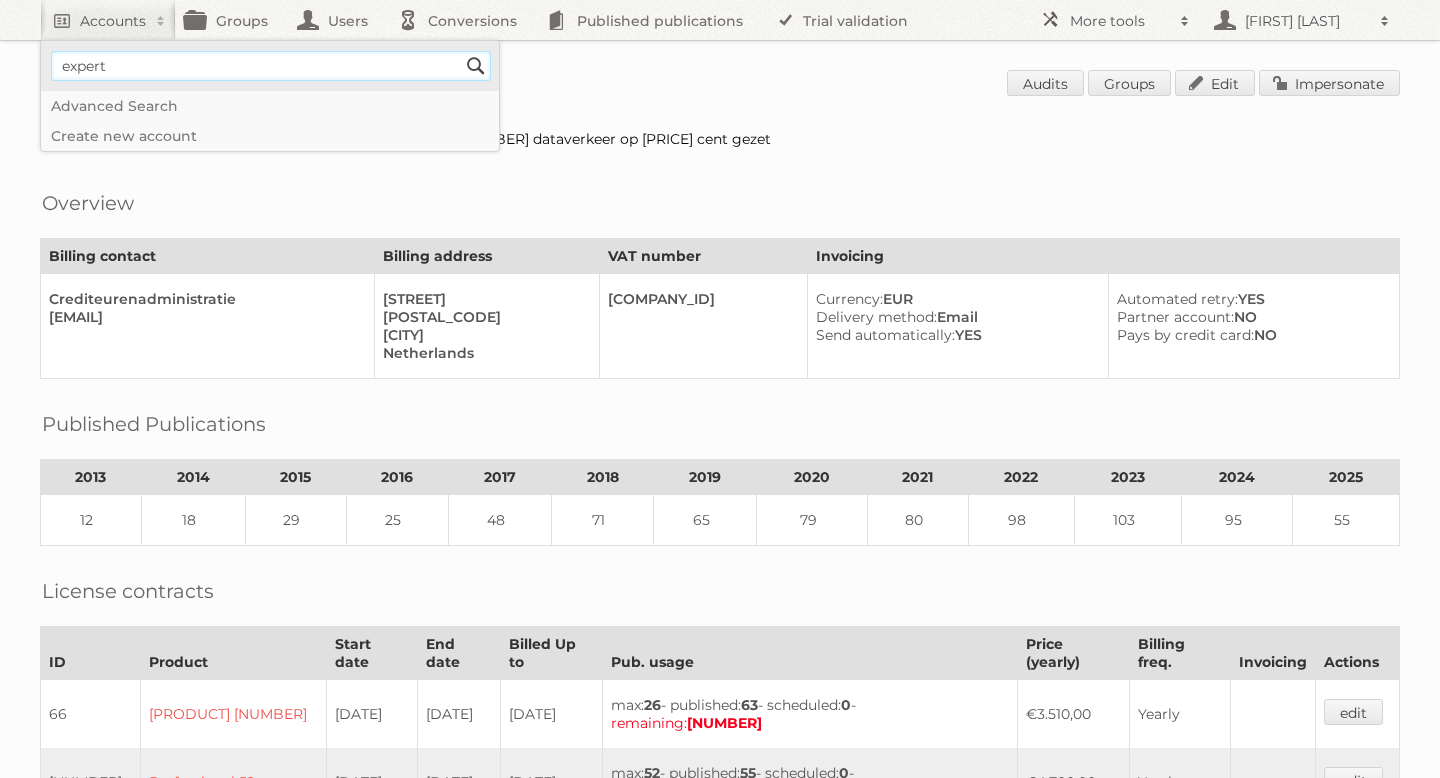 type on "expert" 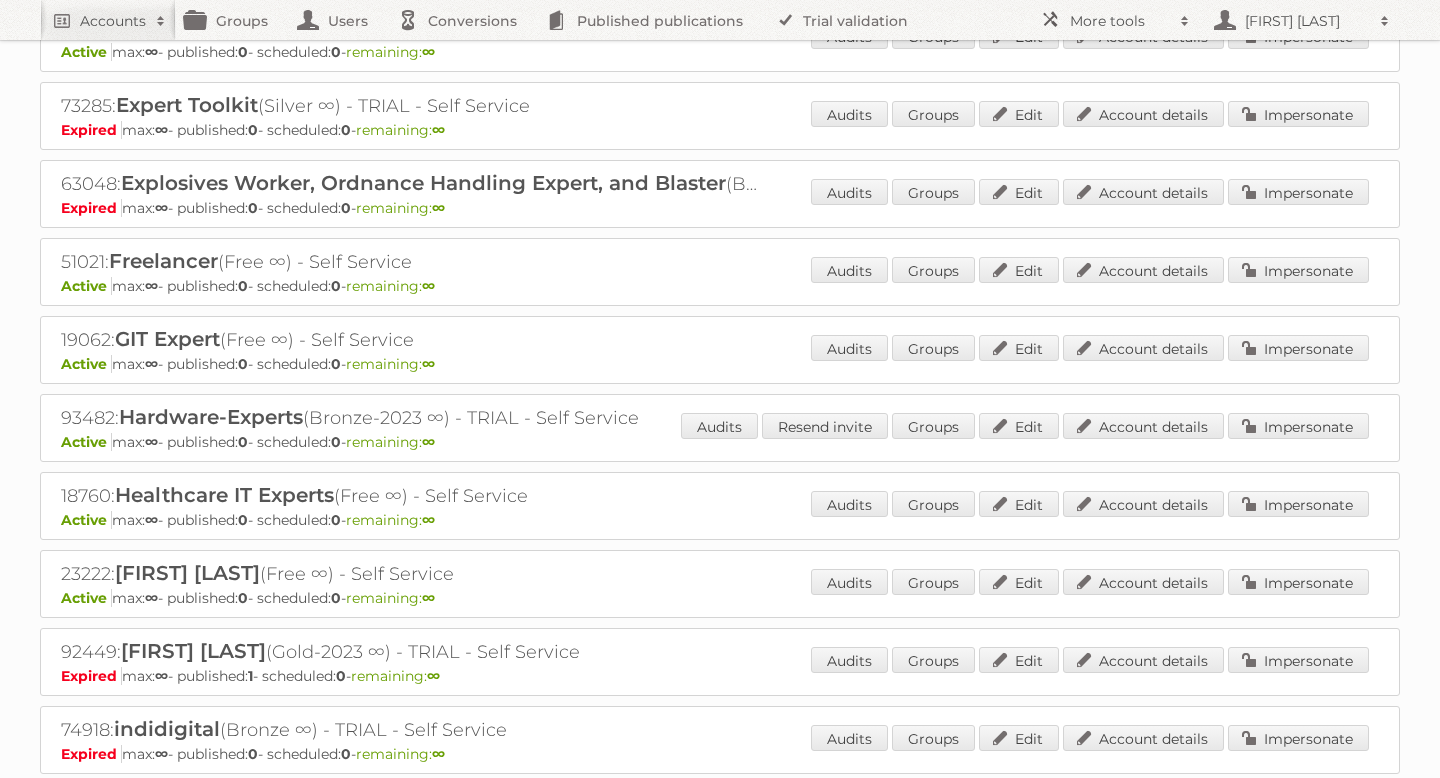 scroll, scrollTop: 2404, scrollLeft: 0, axis: vertical 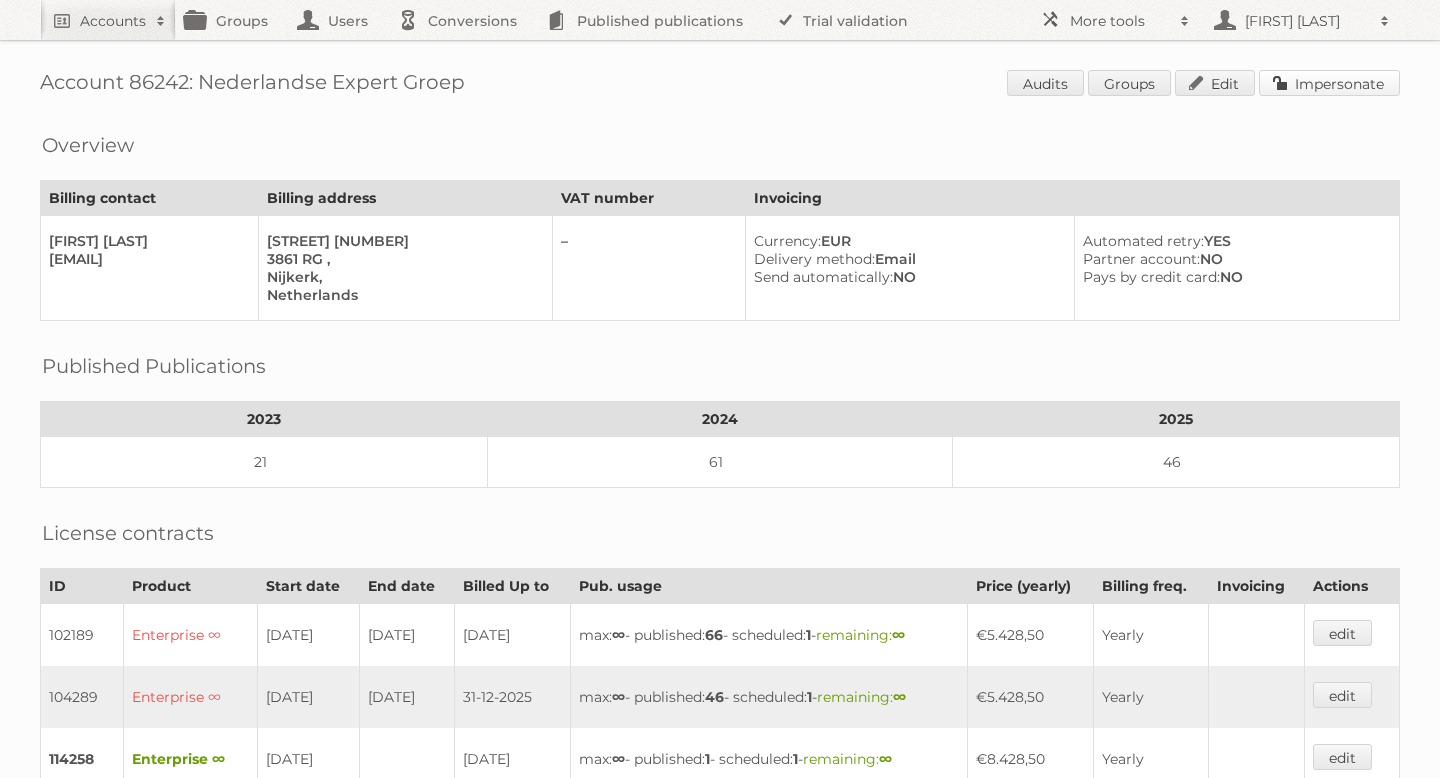 click on "Impersonate" at bounding box center (1329, 83) 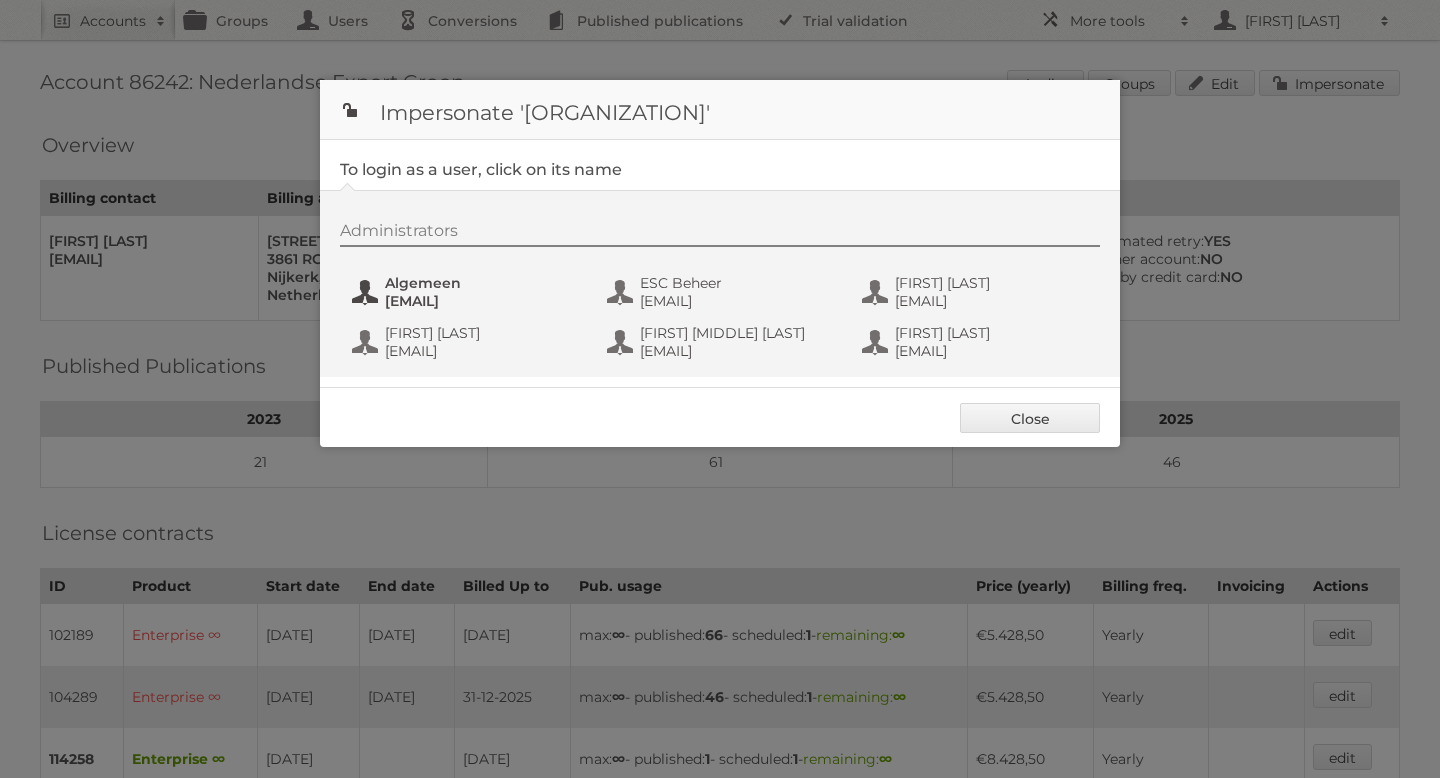 click on "marketing@expert.nl" at bounding box center (482, 301) 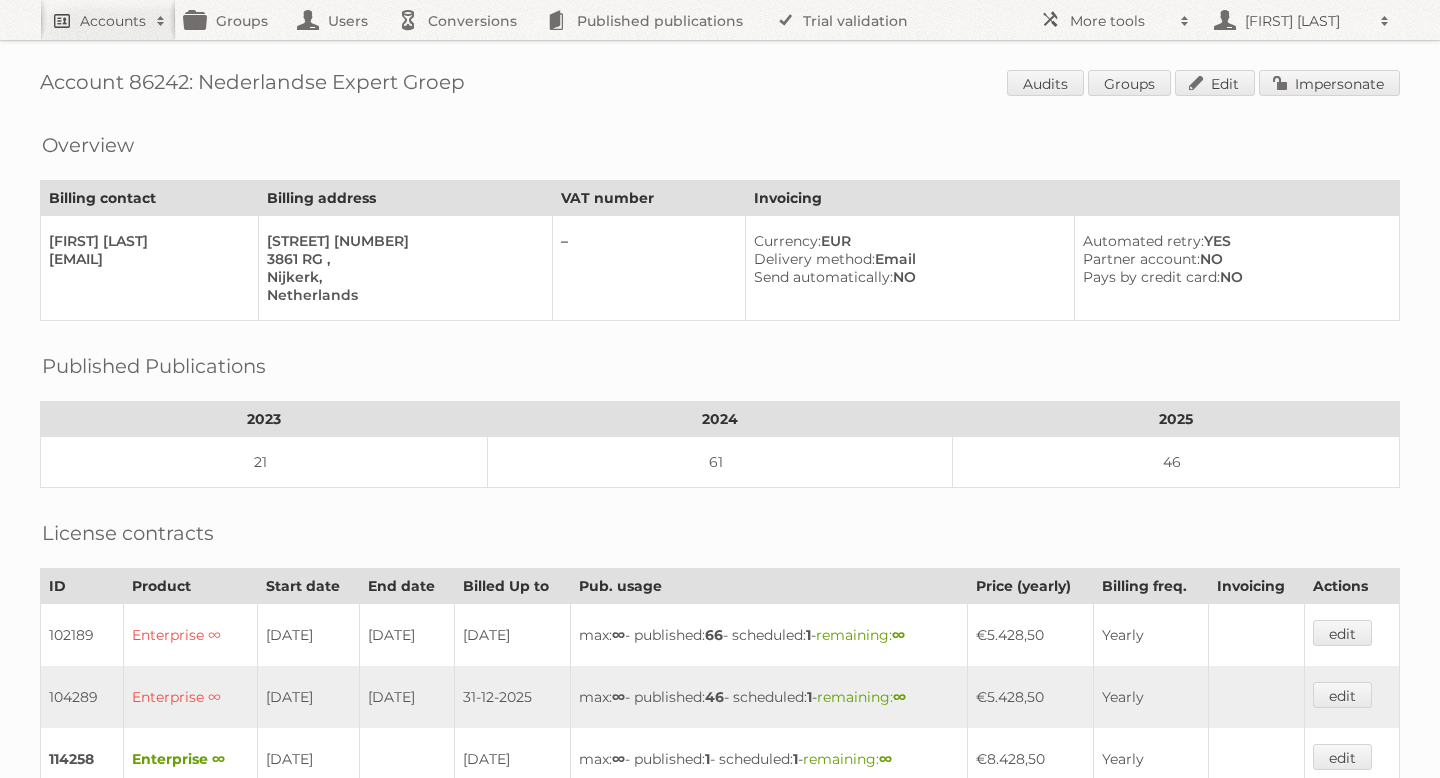 click on "Accounts" at bounding box center (113, 21) 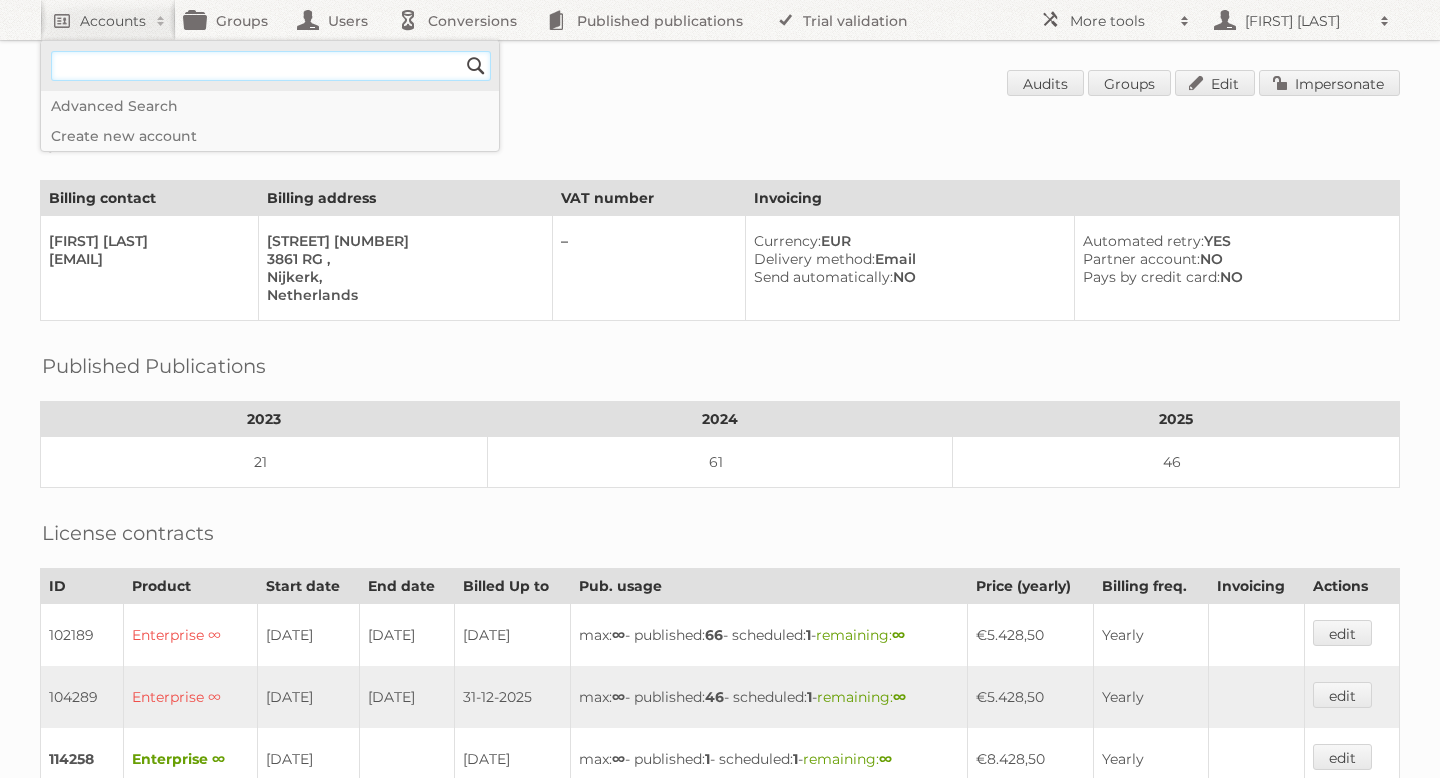 click at bounding box center [271, 66] 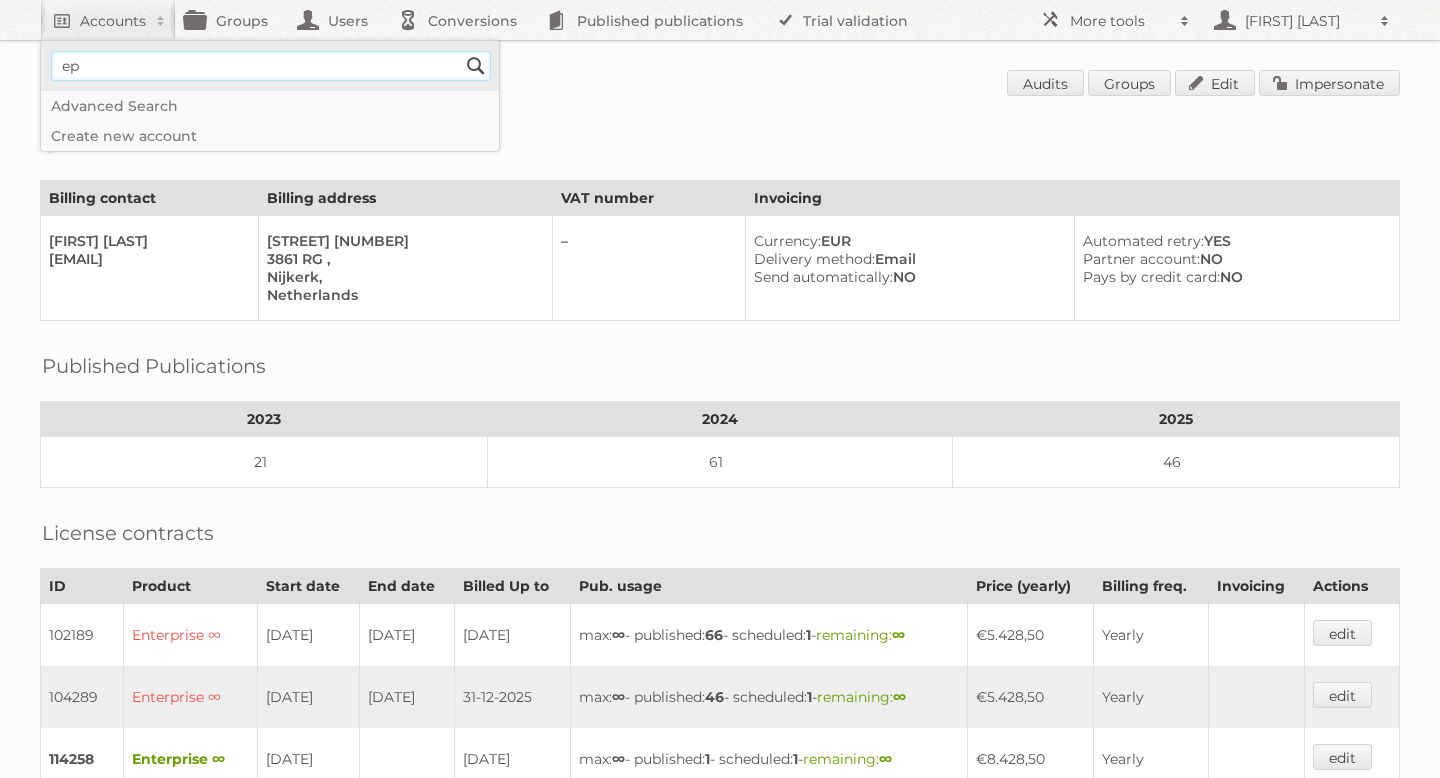 type on "ep" 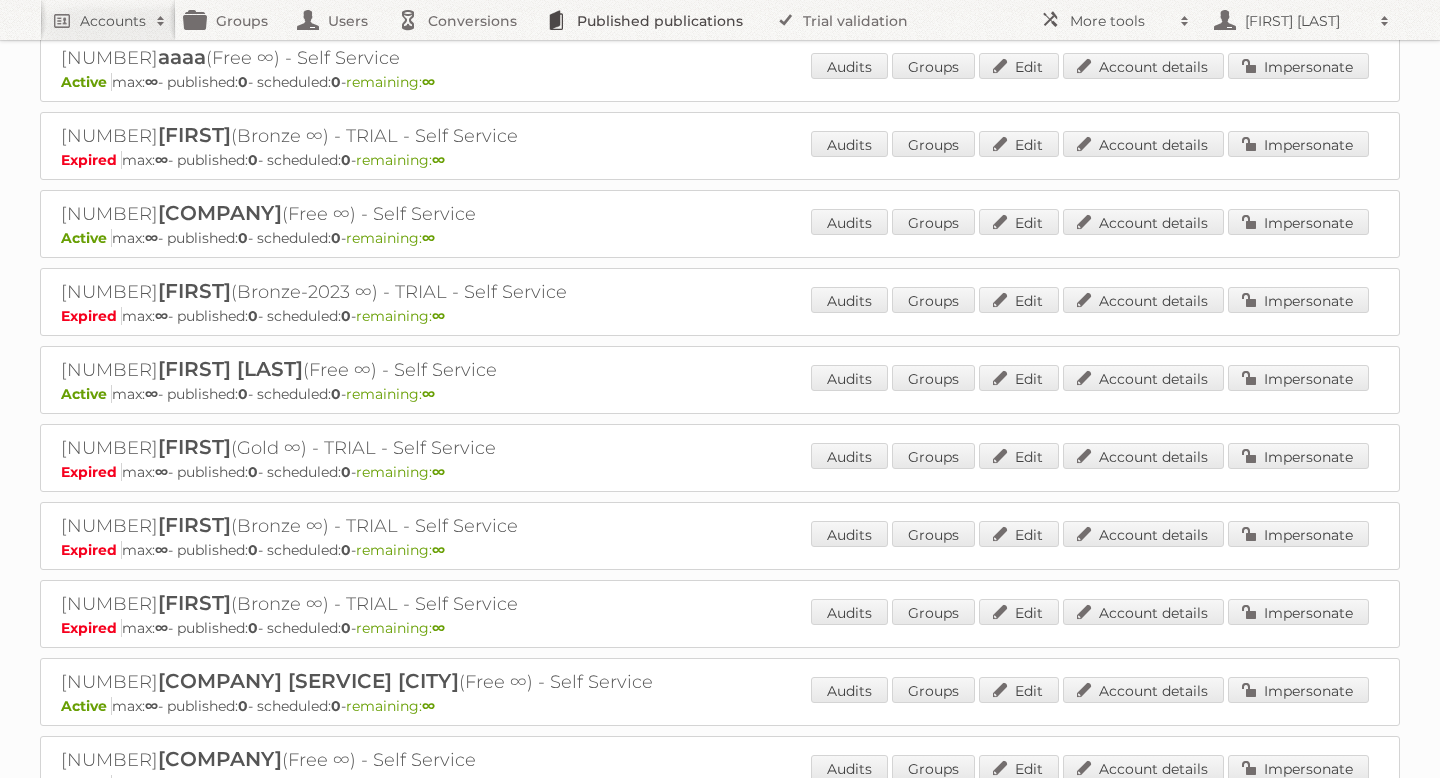 scroll, scrollTop: 1479, scrollLeft: 0, axis: vertical 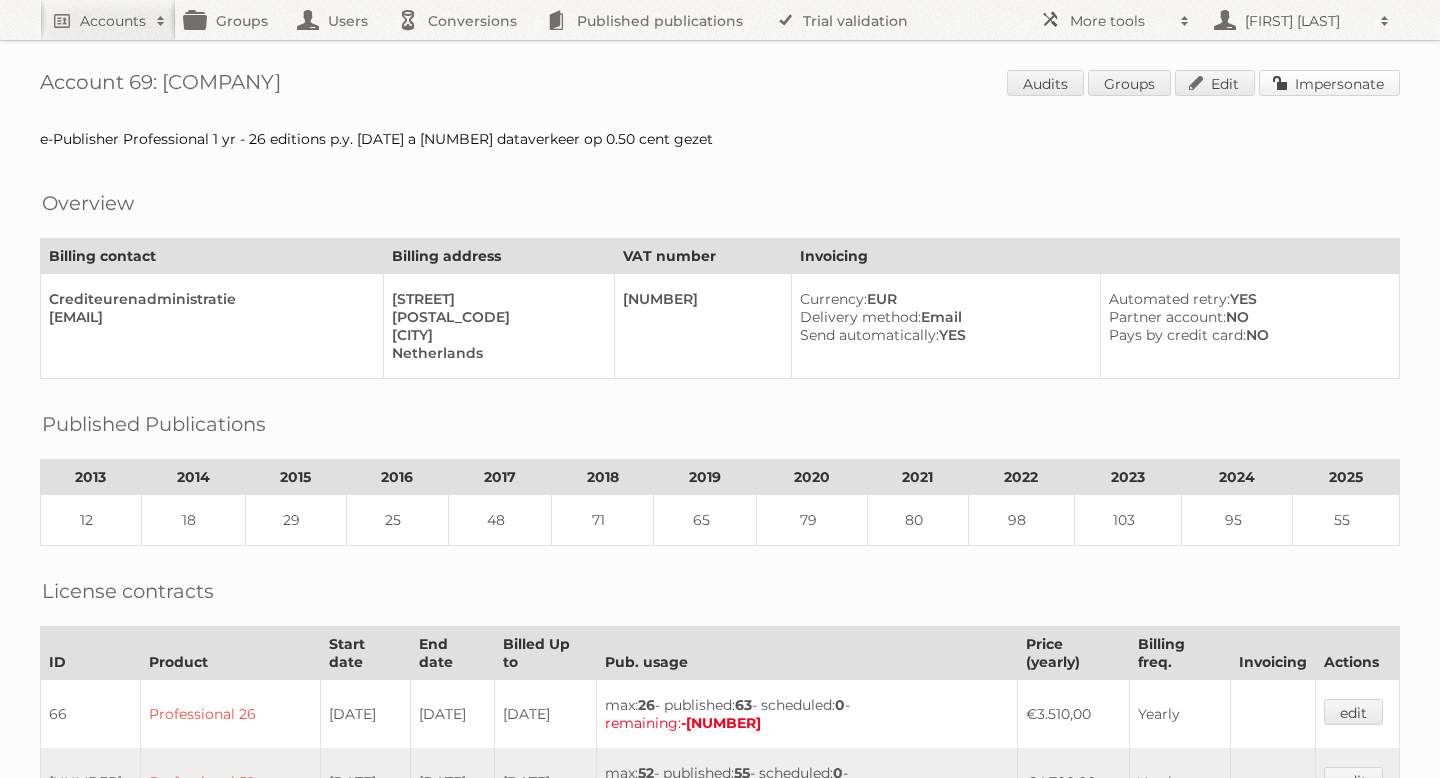 click on "Impersonate" at bounding box center (1329, 83) 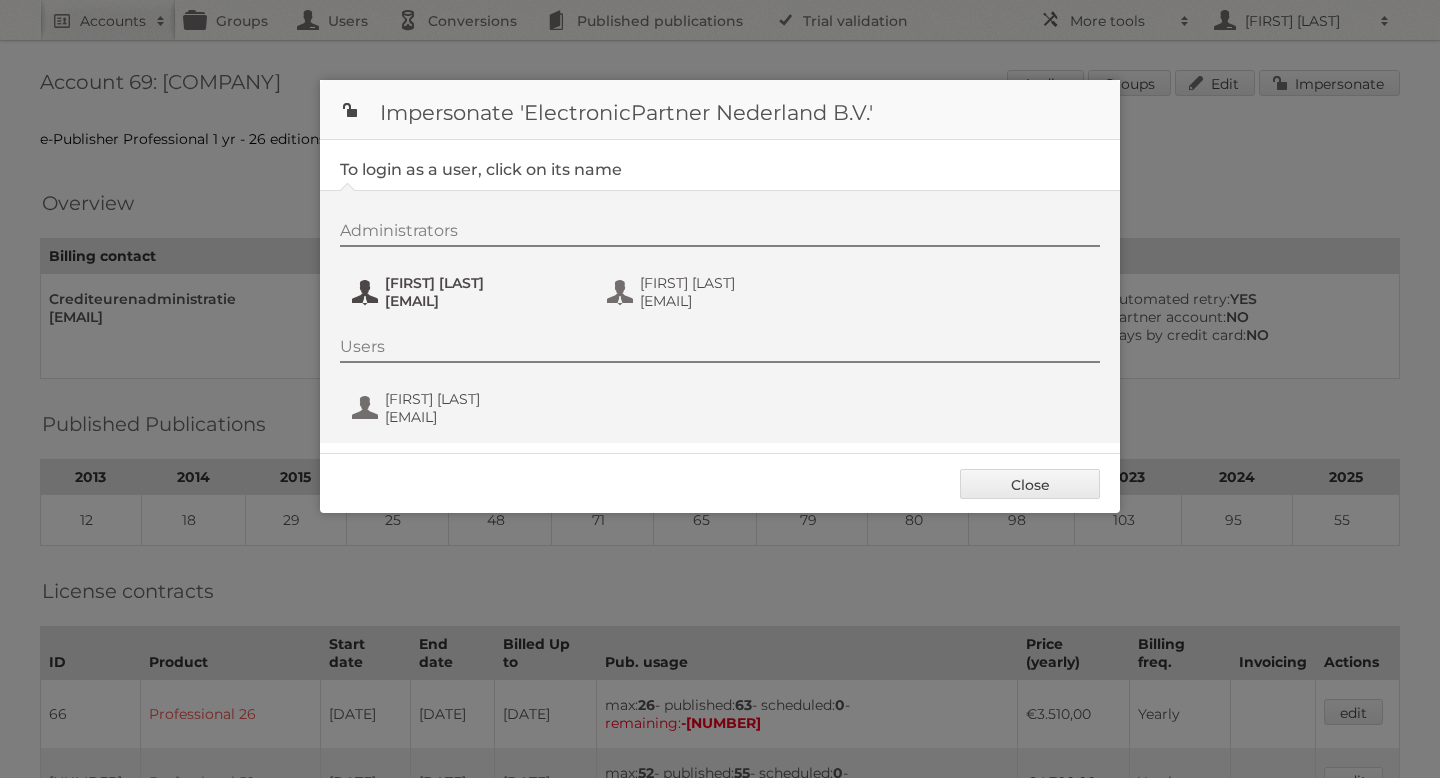 click on "[EMAIL]" at bounding box center (482, 301) 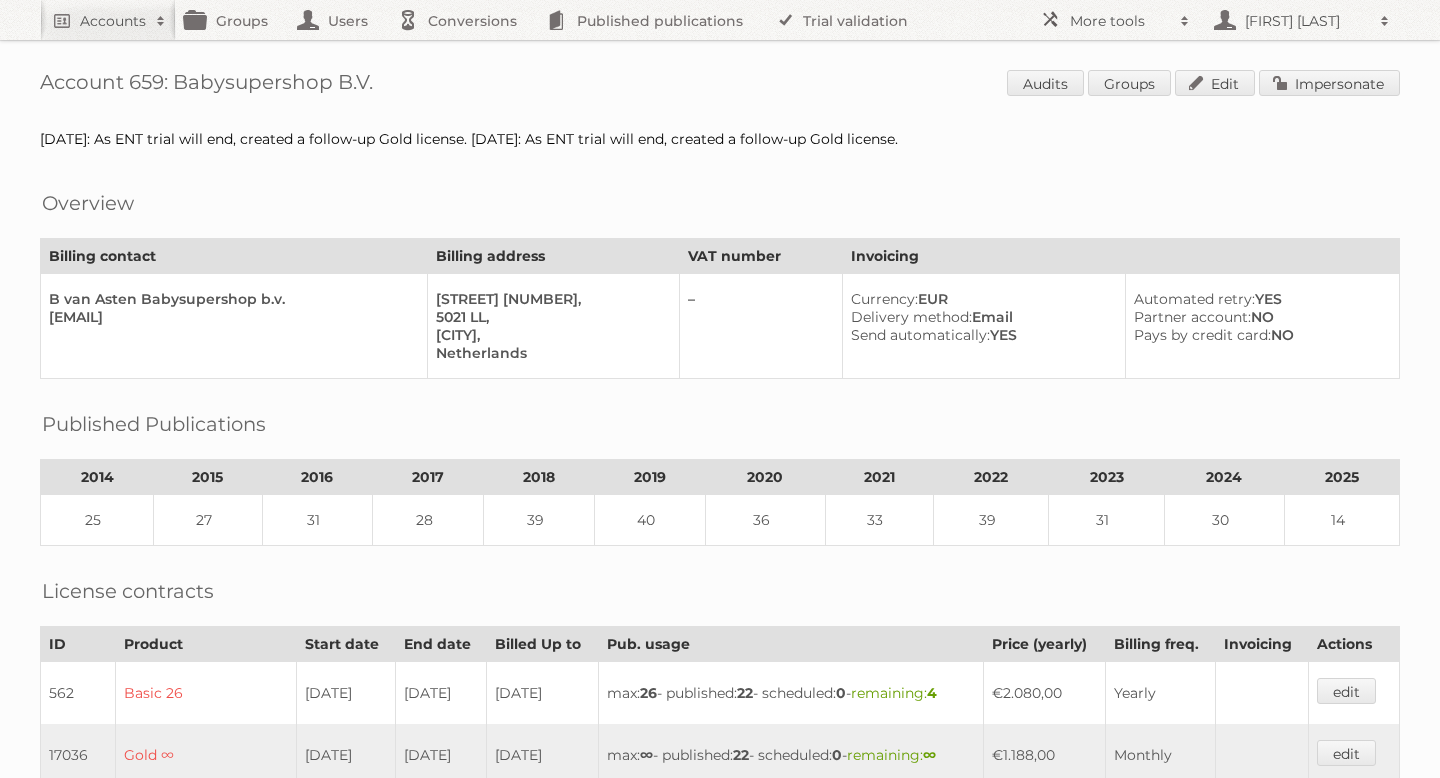 scroll, scrollTop: 0, scrollLeft: 0, axis: both 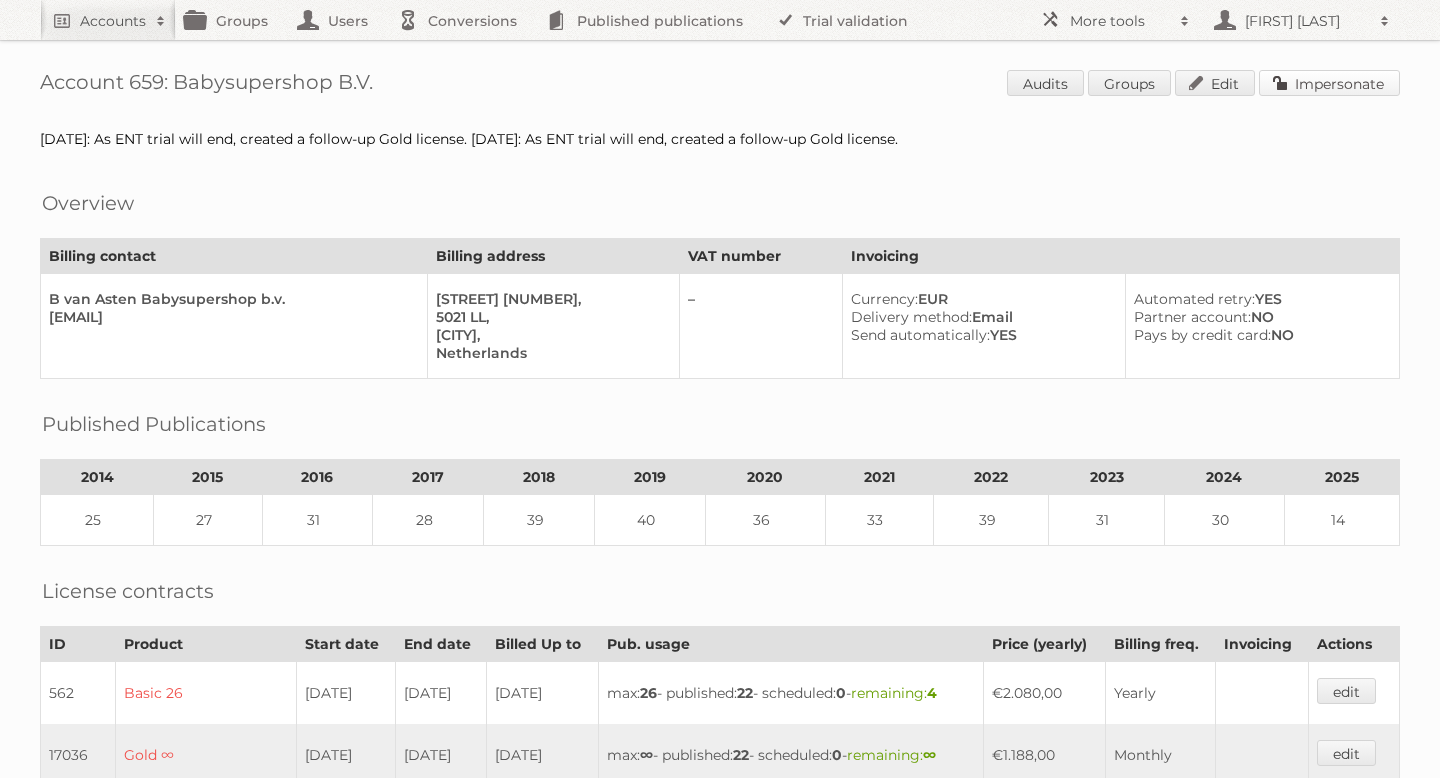 click on "Impersonate" at bounding box center (1329, 83) 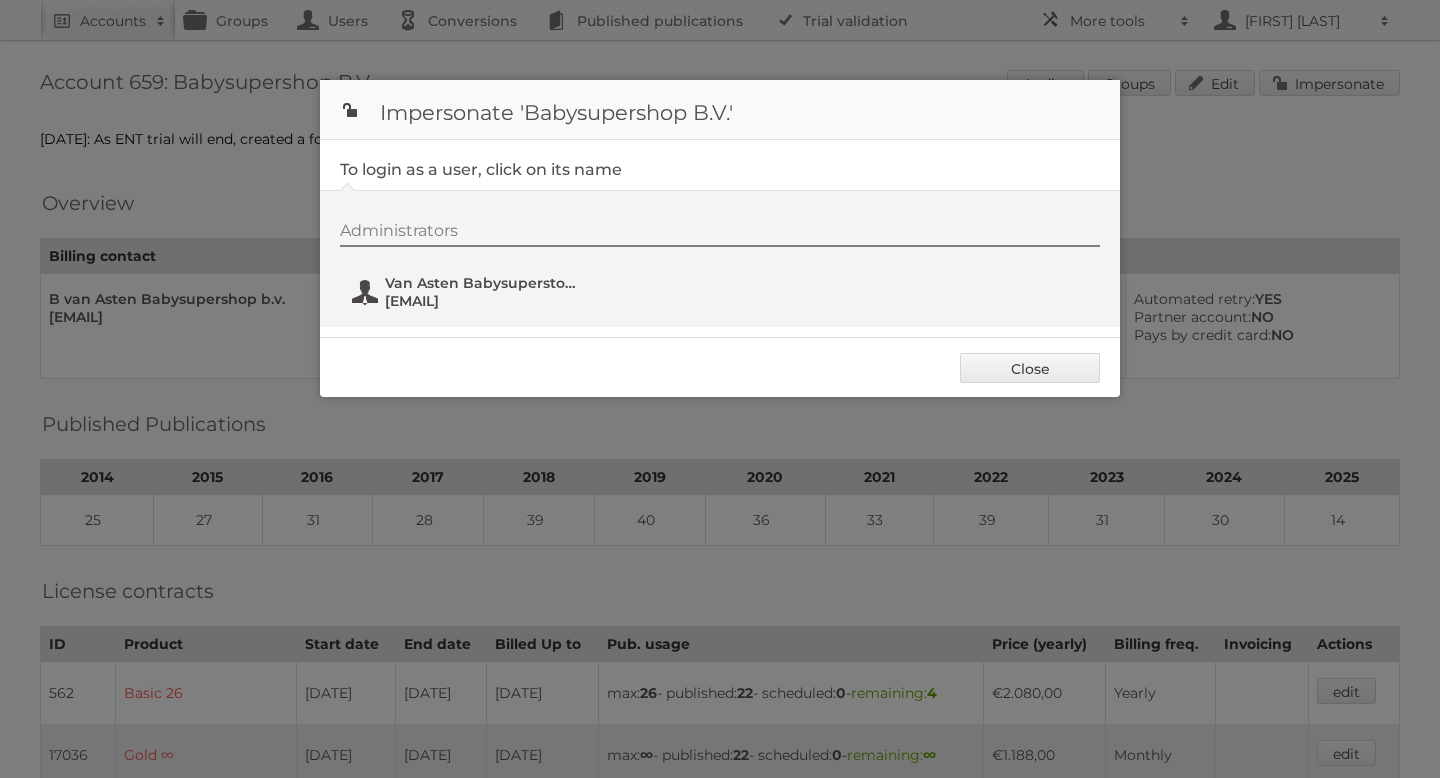 click on "[EMAIL]" at bounding box center (482, 301) 